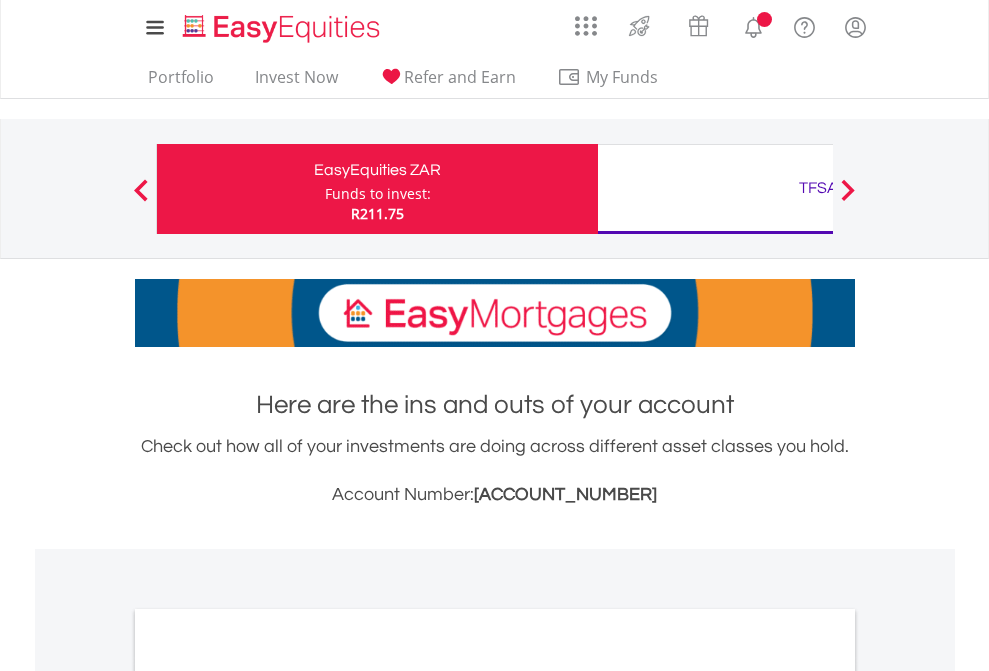 scroll, scrollTop: 0, scrollLeft: 0, axis: both 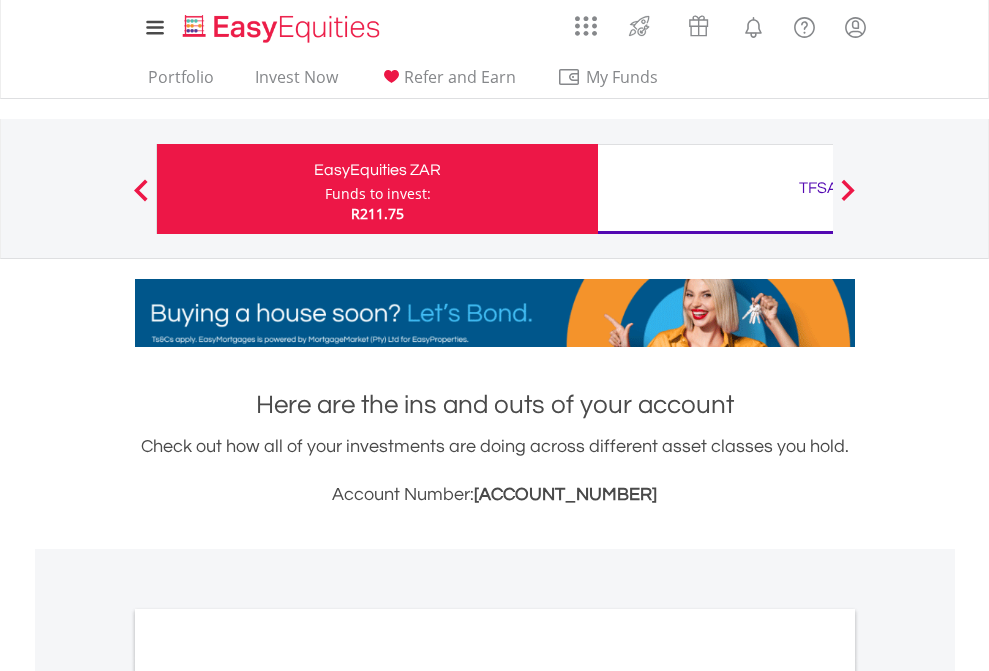 click on "Funds to invest:" at bounding box center (378, 194) 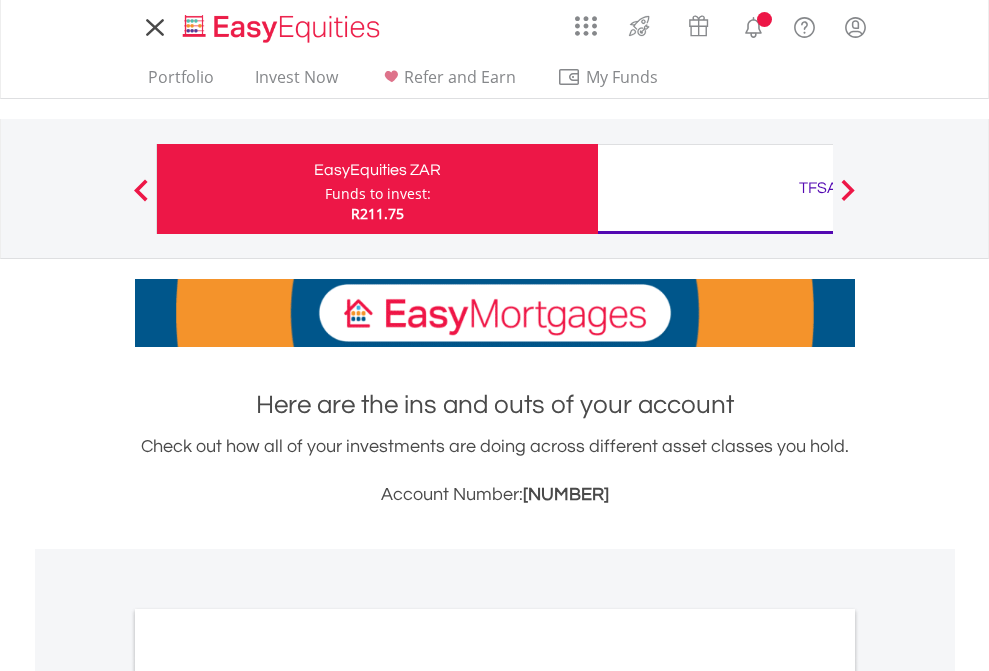 scroll, scrollTop: 0, scrollLeft: 0, axis: both 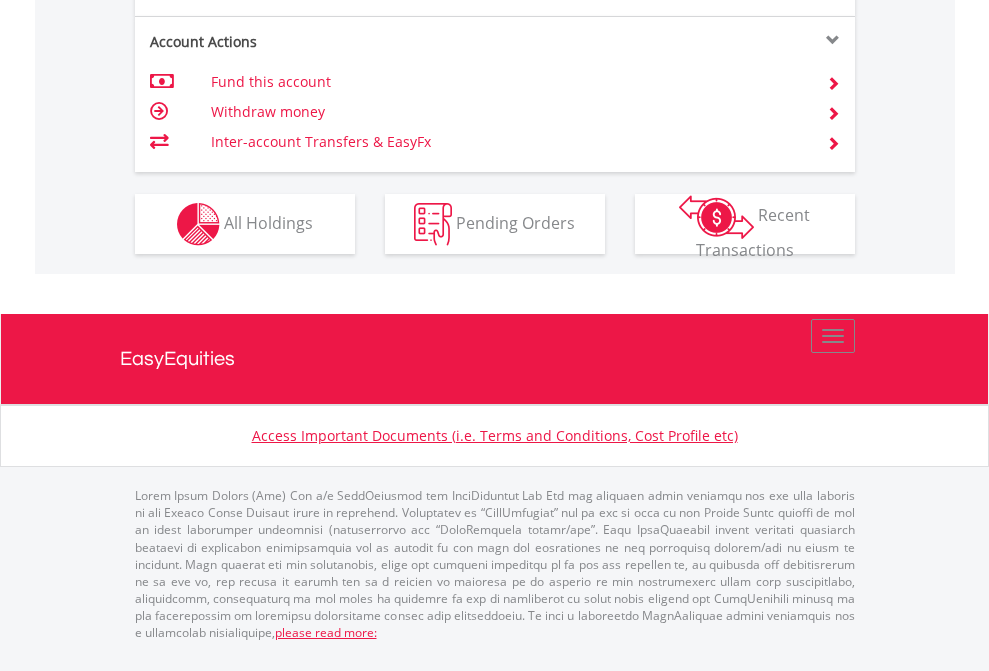 click on "Investment types" at bounding box center [706, -337] 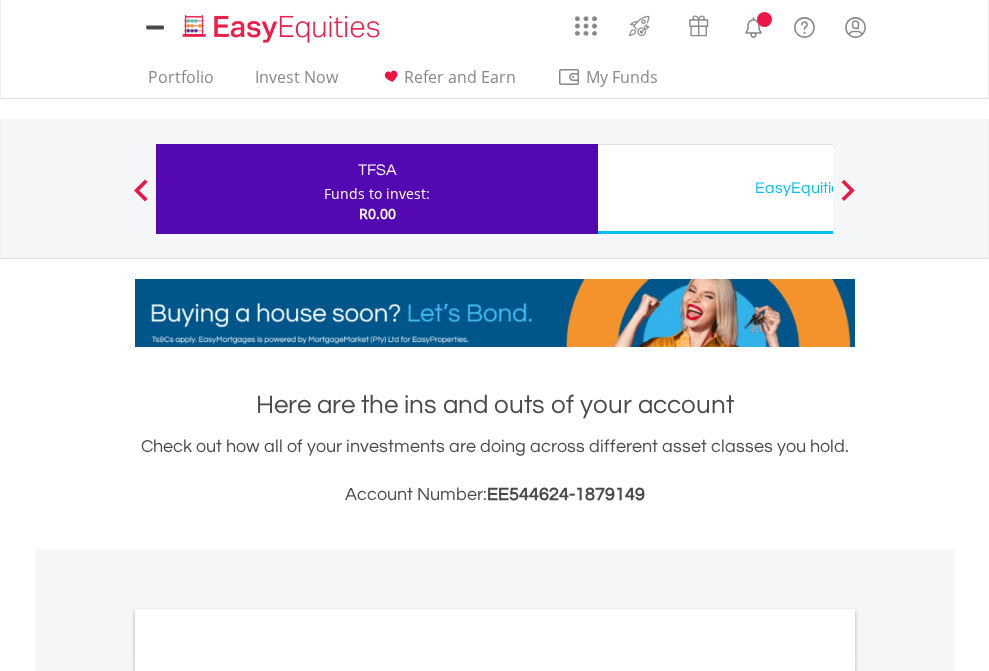 scroll, scrollTop: 0, scrollLeft: 0, axis: both 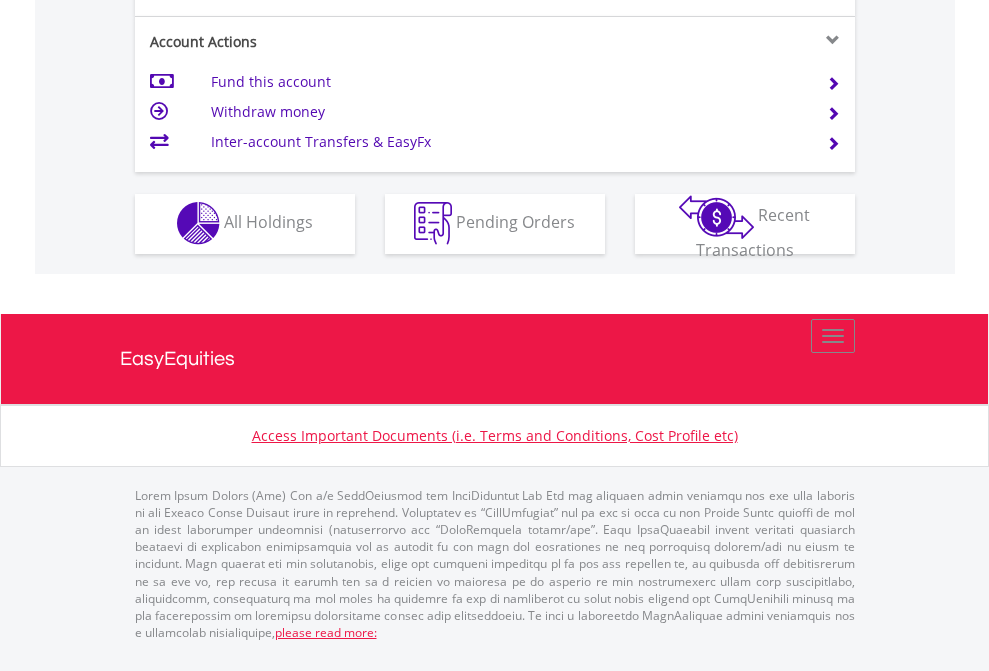 click on "Investment types" at bounding box center [706, -353] 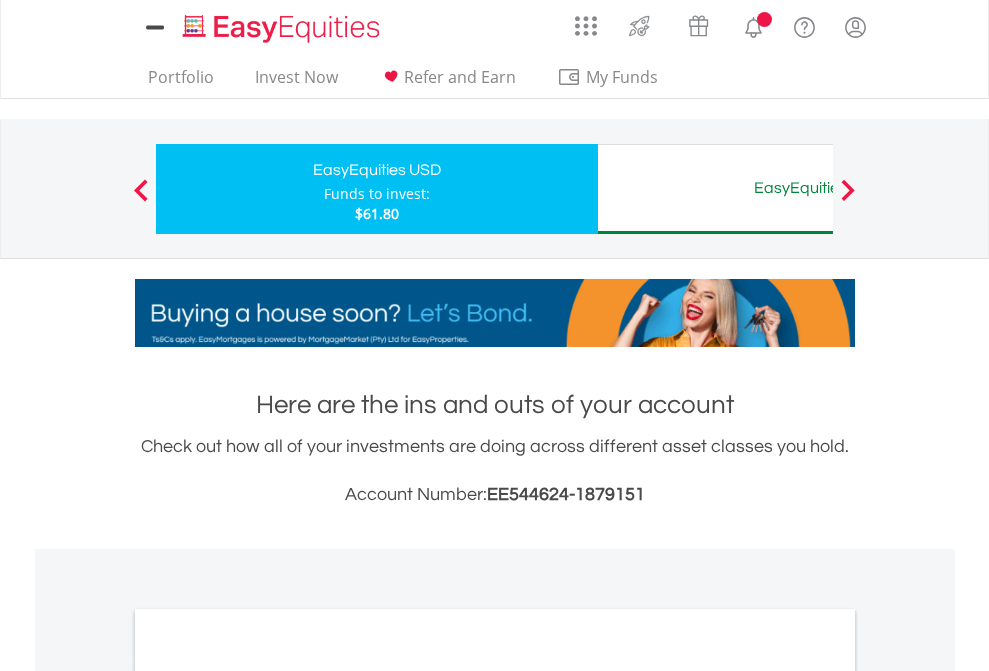 scroll, scrollTop: 0, scrollLeft: 0, axis: both 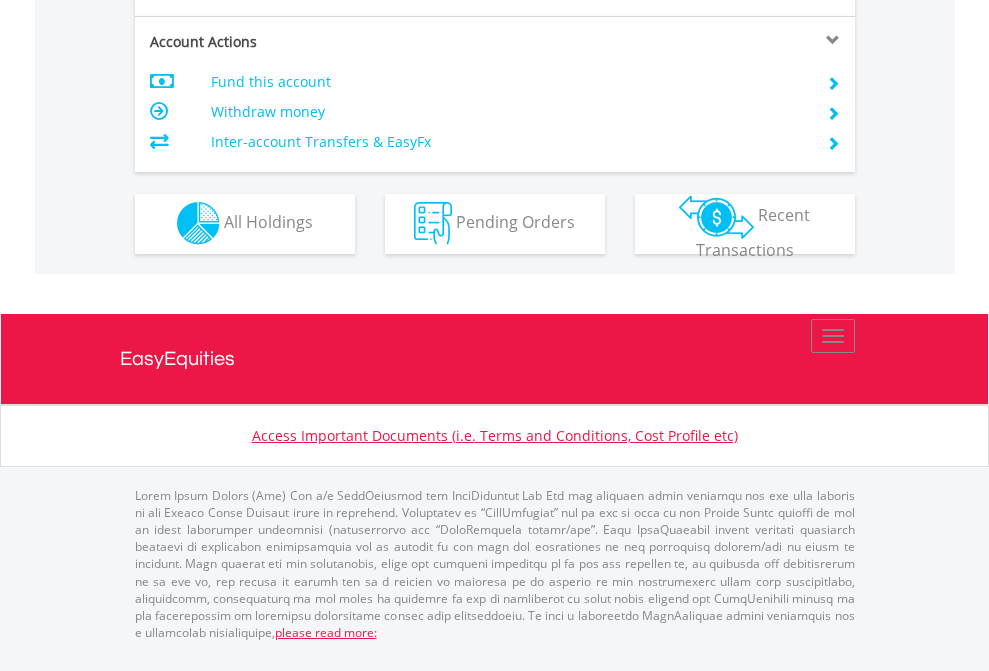click on "Investment types" at bounding box center [706, -353] 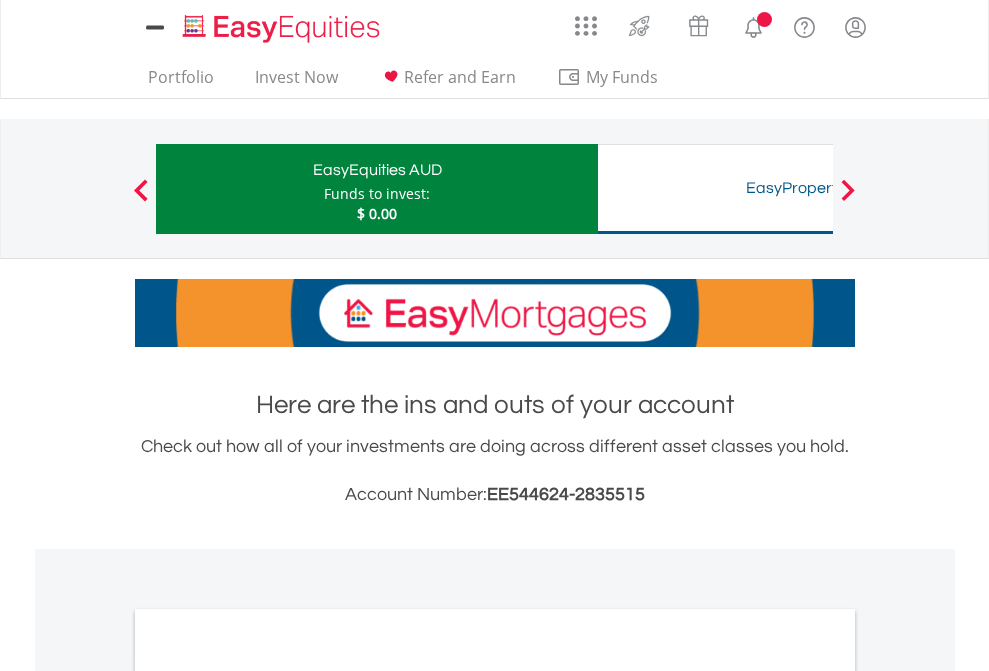 scroll, scrollTop: 0, scrollLeft: 0, axis: both 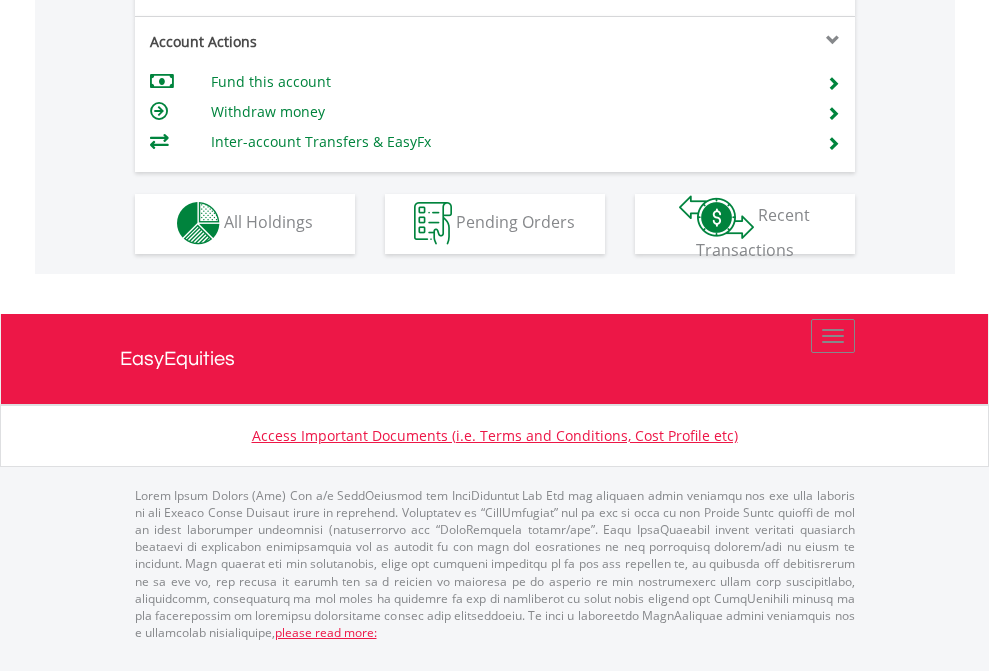 click on "Investment types" at bounding box center (706, -353) 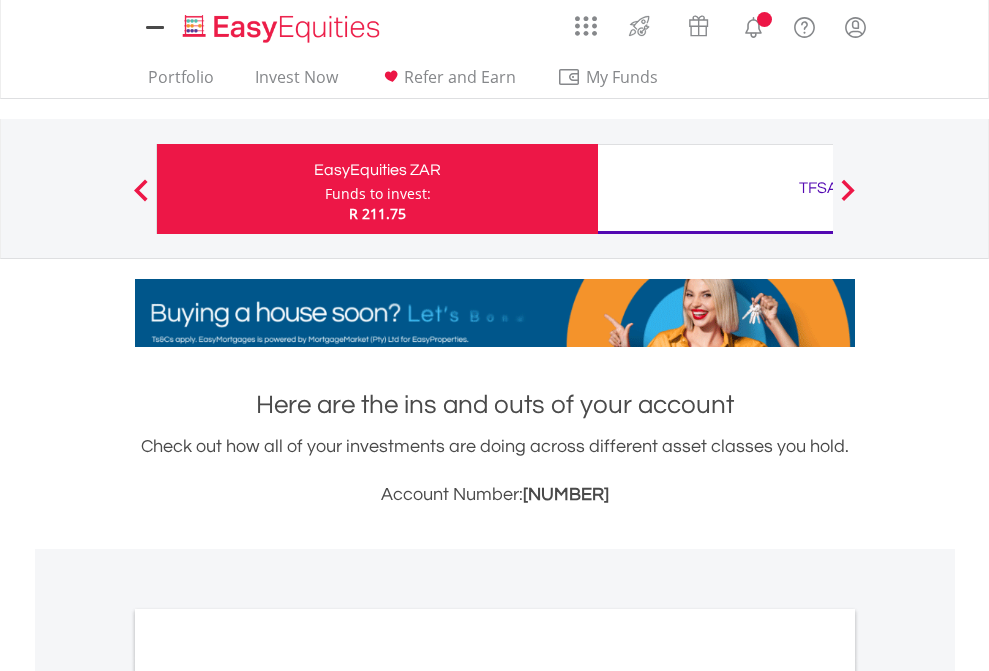 scroll, scrollTop: 0, scrollLeft: 0, axis: both 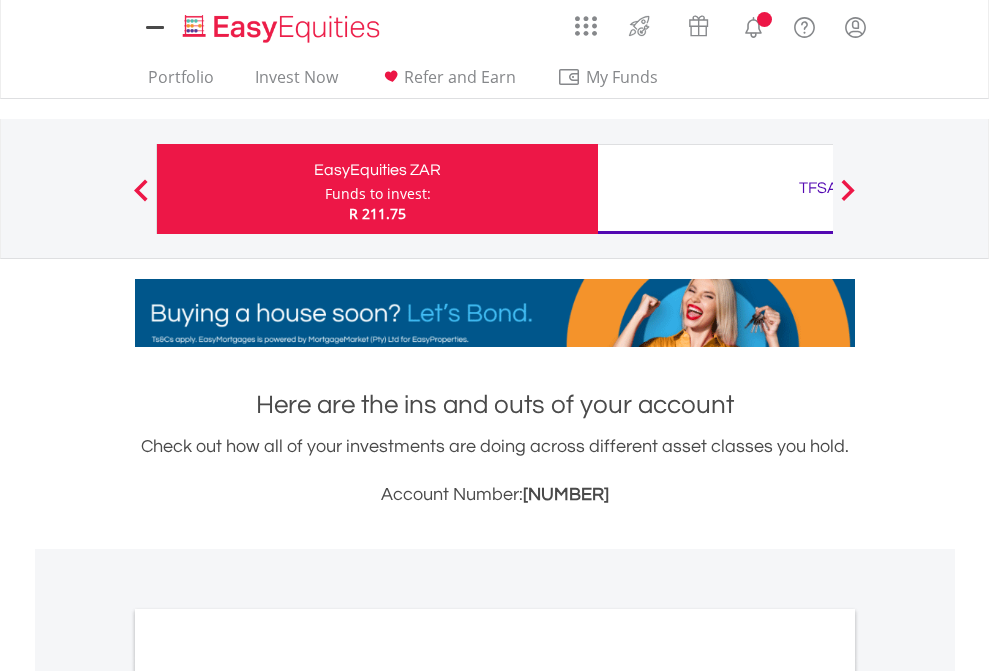 click on "All Holdings" at bounding box center [268, 1096] 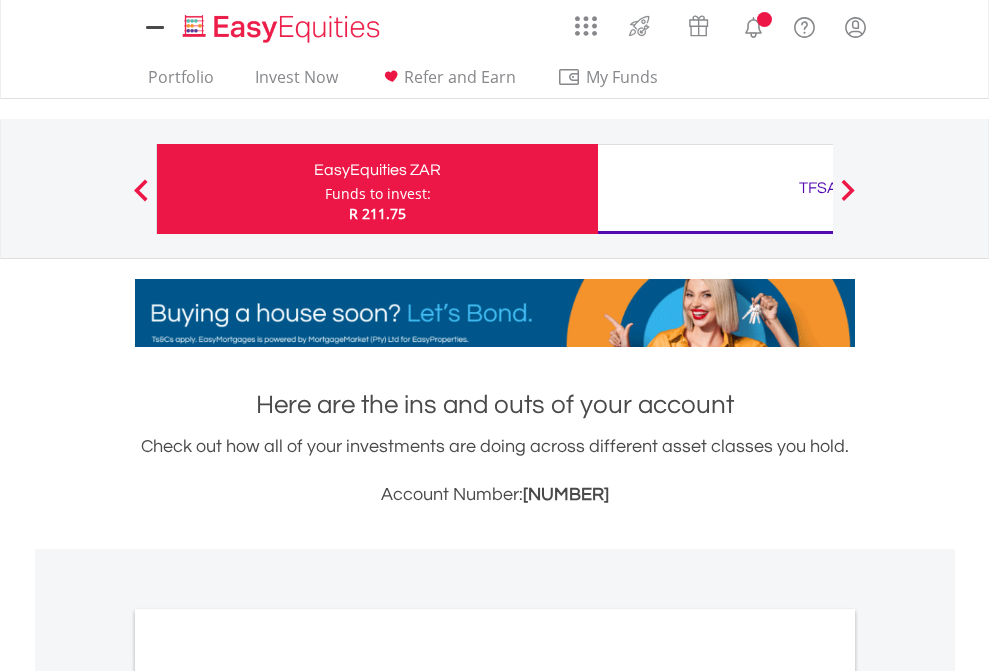 scroll, scrollTop: 1202, scrollLeft: 0, axis: vertical 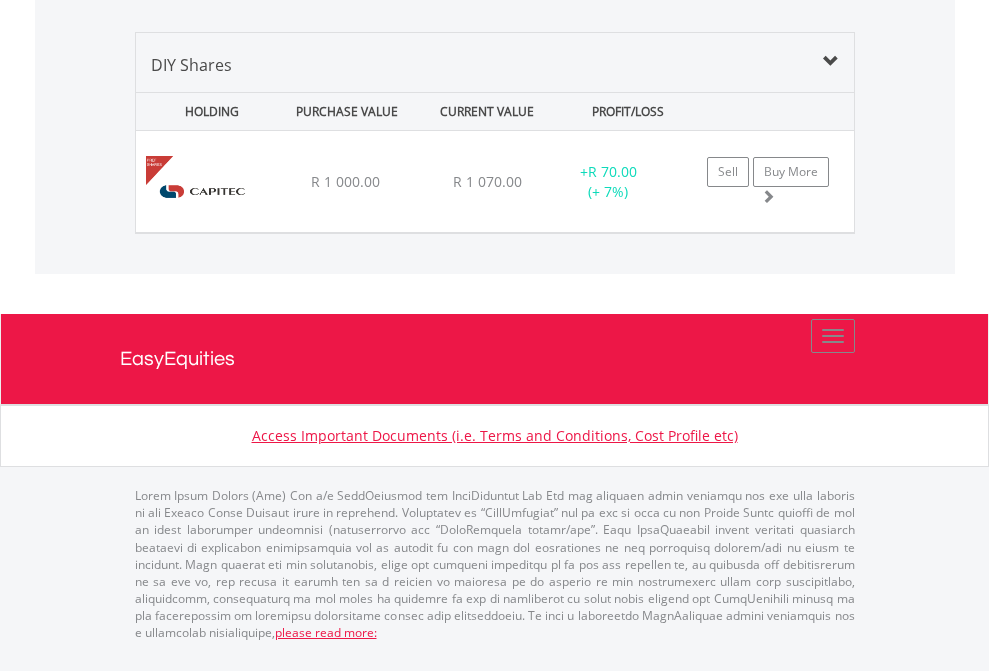 click on "TFSA" at bounding box center [818, -968] 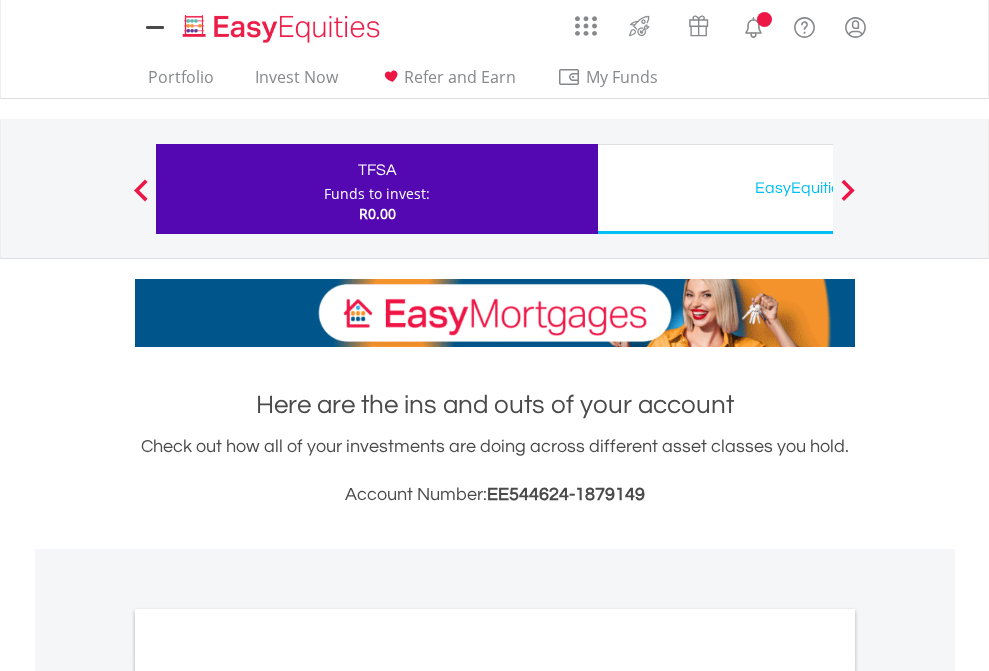 click on "All Holdings" at bounding box center [268, 1096] 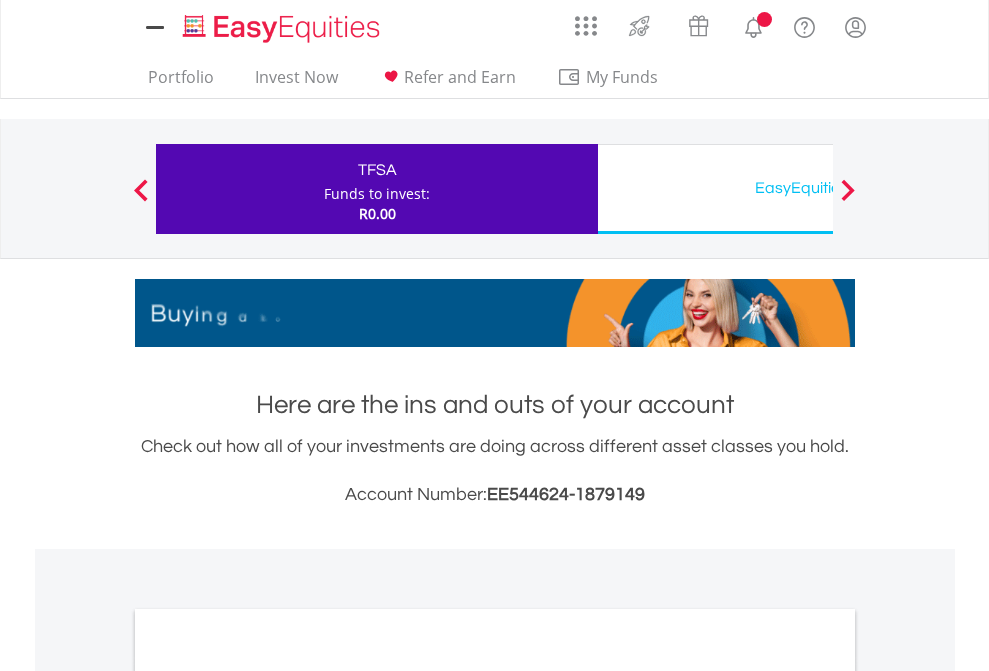 scroll, scrollTop: 1202, scrollLeft: 0, axis: vertical 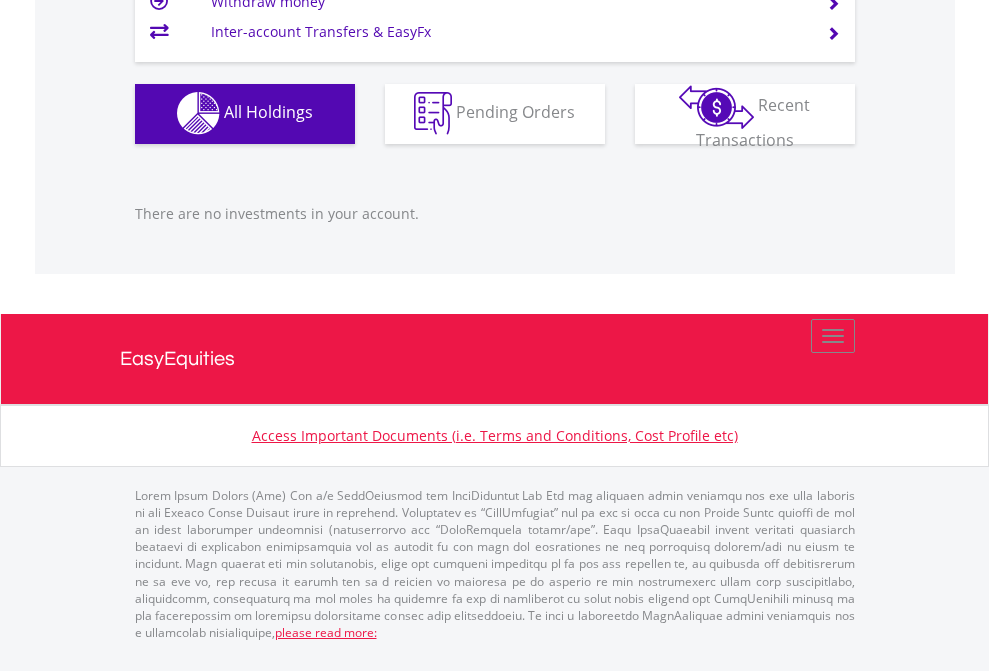 click on "EasyEquities USD" at bounding box center (818, -1142) 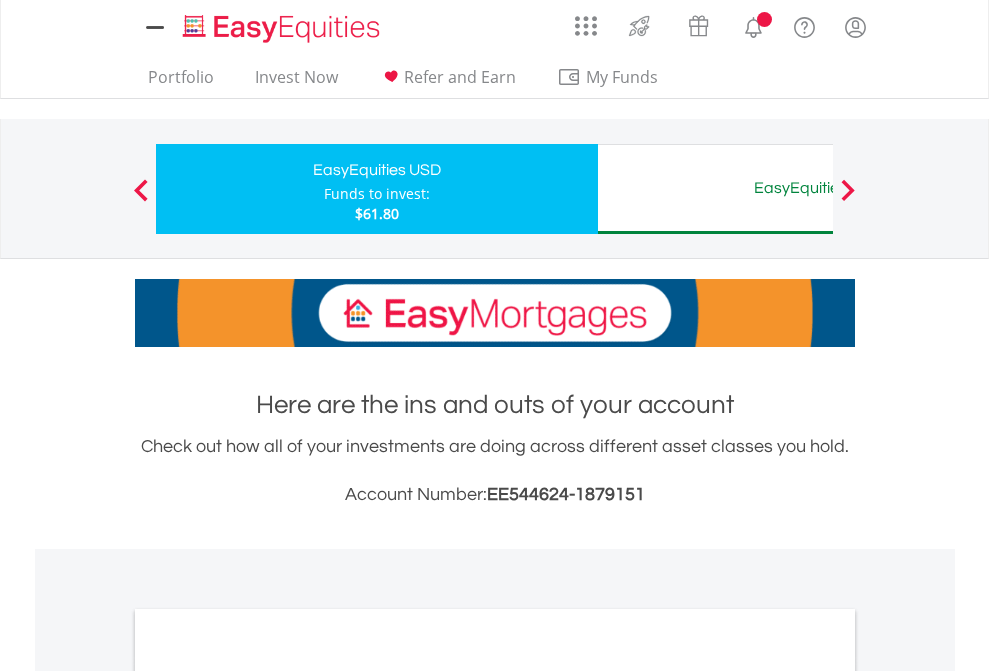 scroll, scrollTop: 0, scrollLeft: 0, axis: both 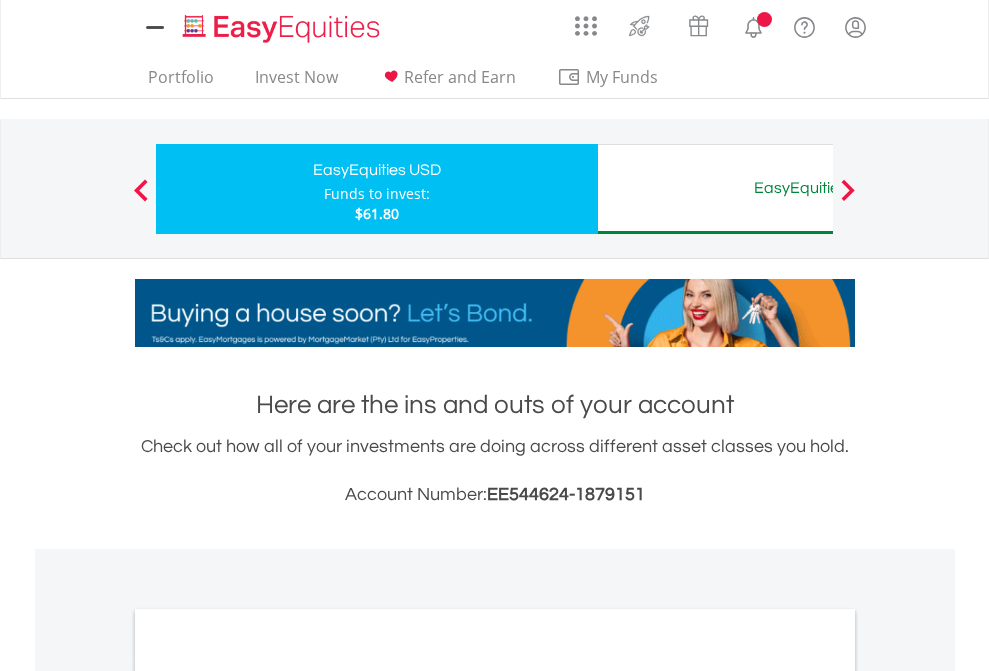 click on "All Holdings" at bounding box center [268, 1096] 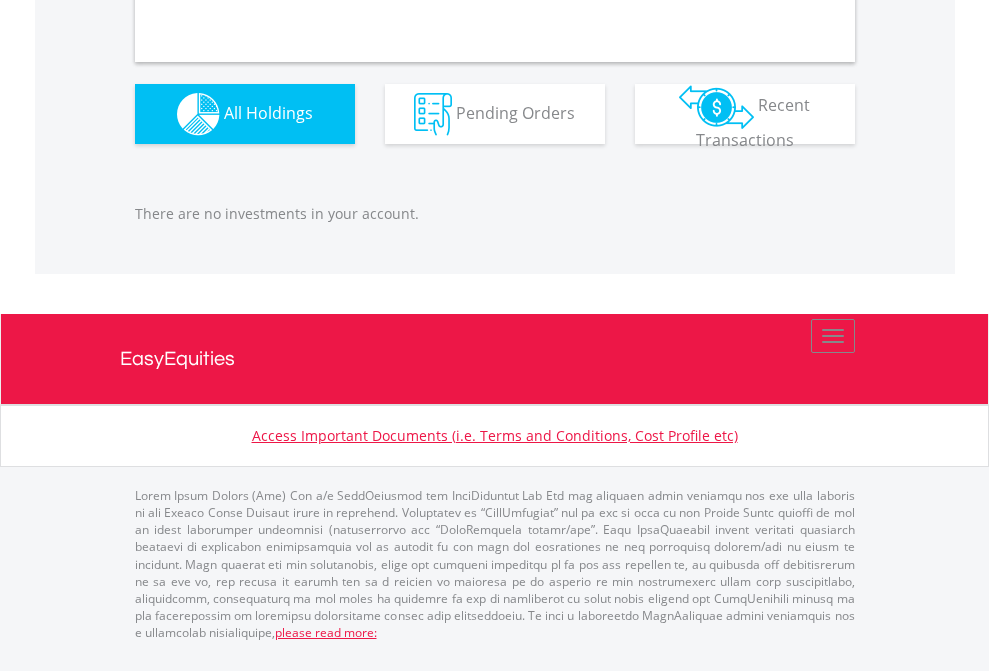 scroll, scrollTop: 1980, scrollLeft: 0, axis: vertical 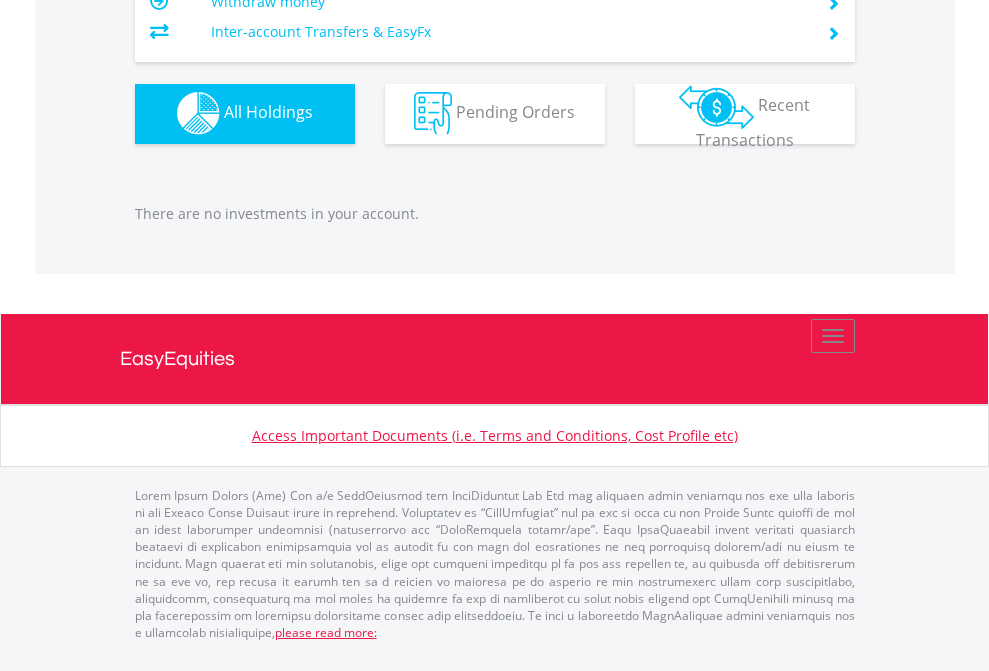 click on "EasyEquities AUD" at bounding box center (818, -1142) 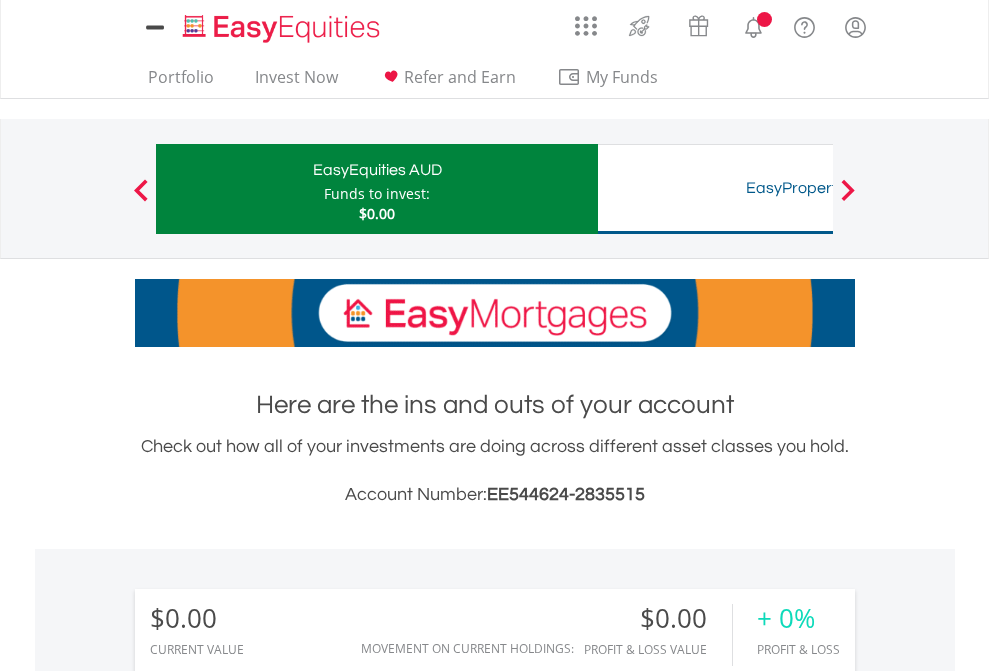 scroll, scrollTop: 1486, scrollLeft: 0, axis: vertical 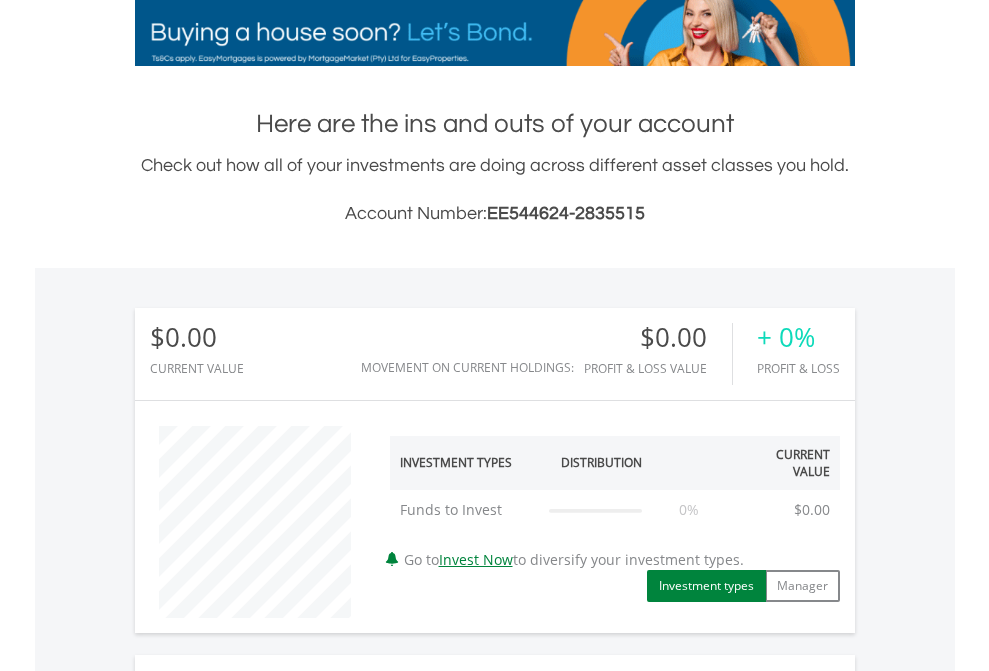 click on "All Holdings" at bounding box center (268, 1161) 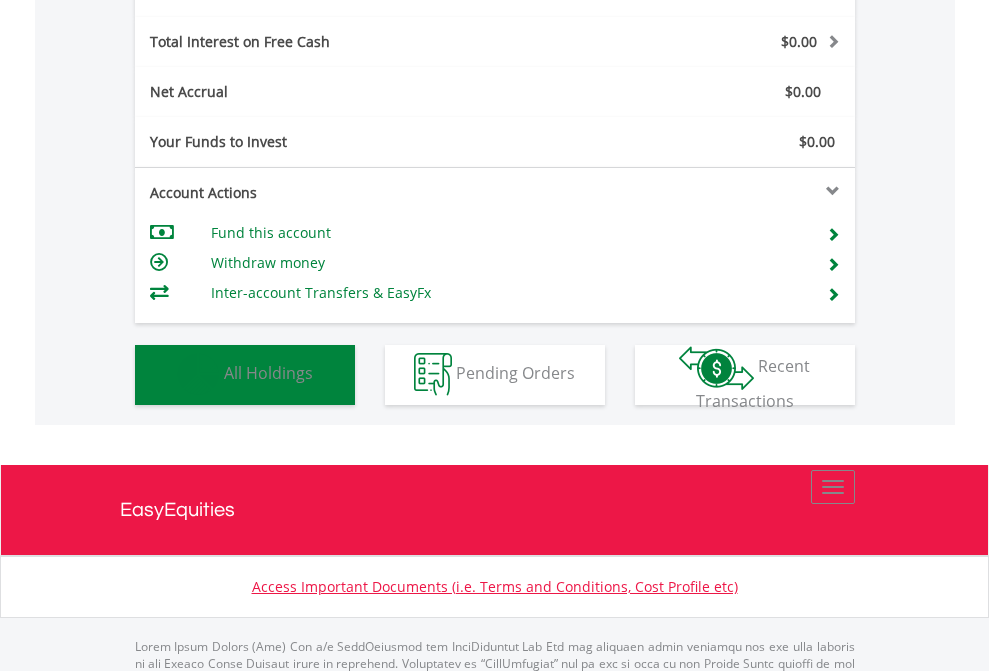 scroll, scrollTop: 999808, scrollLeft: 999687, axis: both 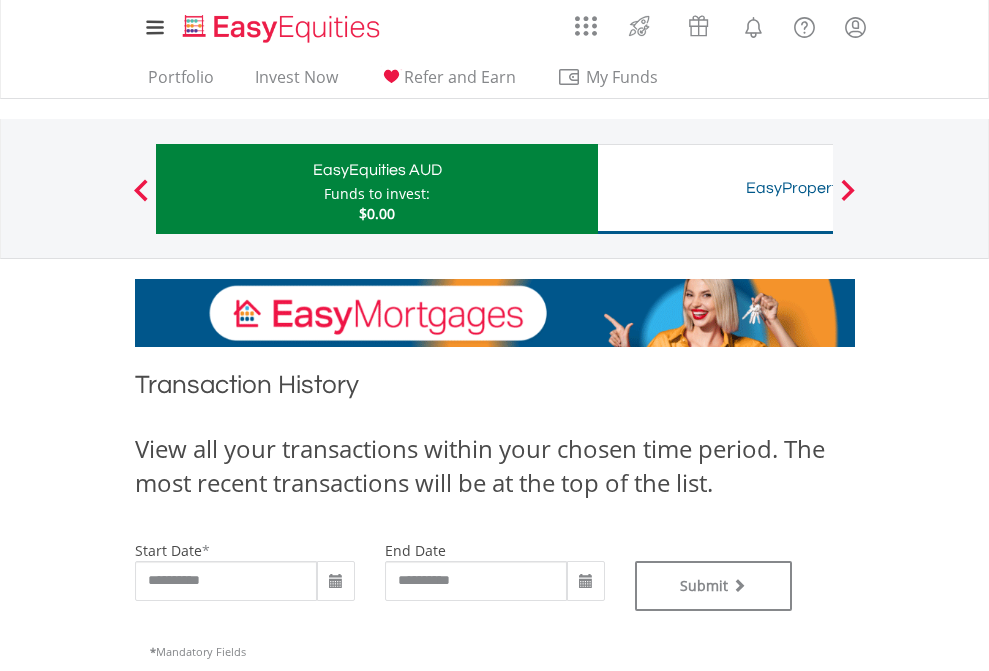 type on "**********" 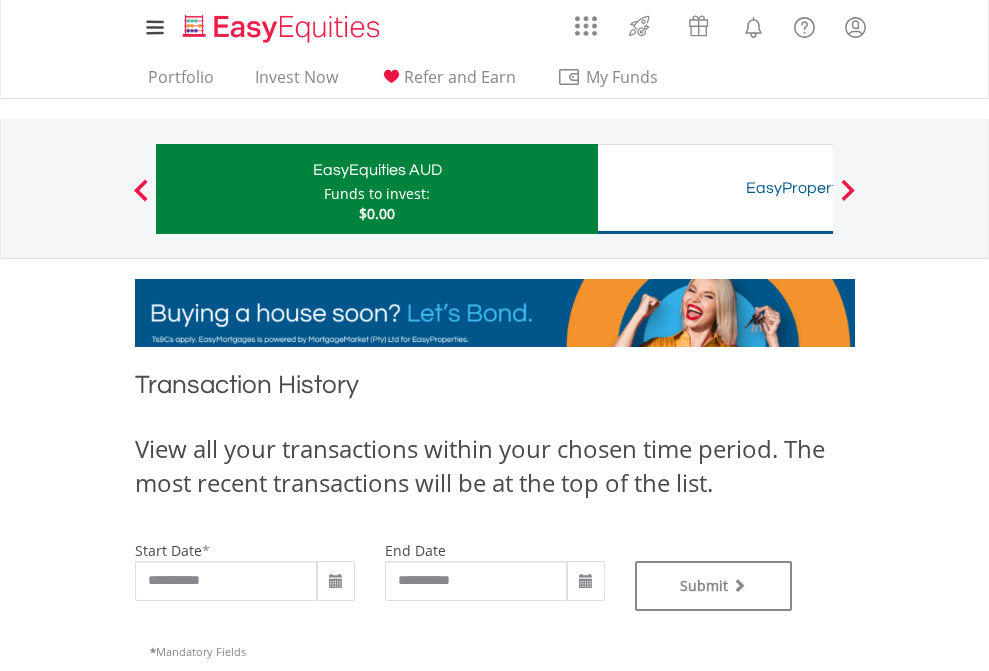 type on "**********" 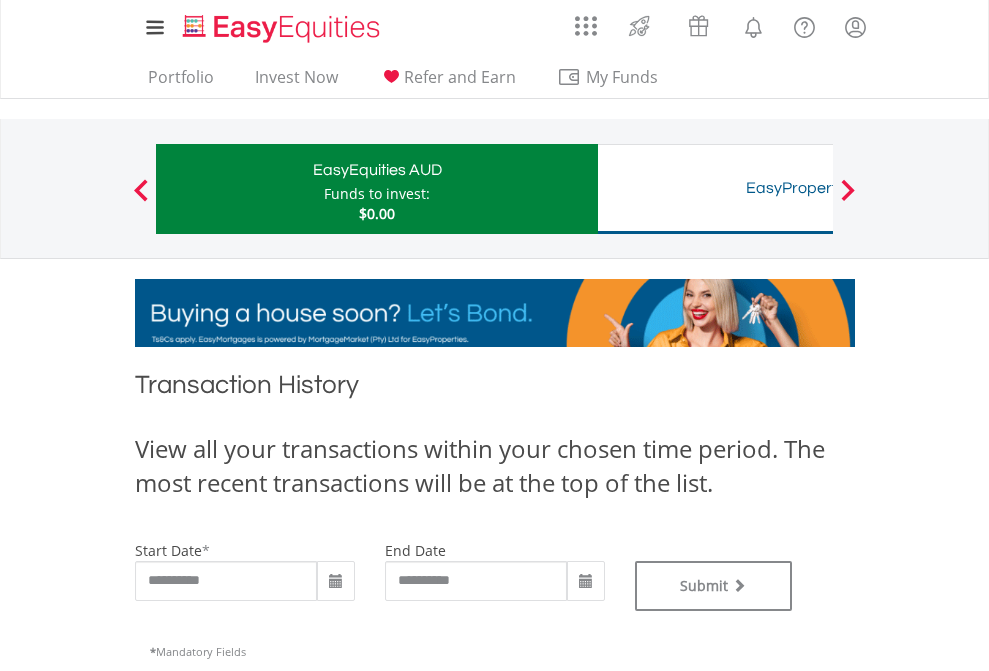 scroll, scrollTop: 811, scrollLeft: 0, axis: vertical 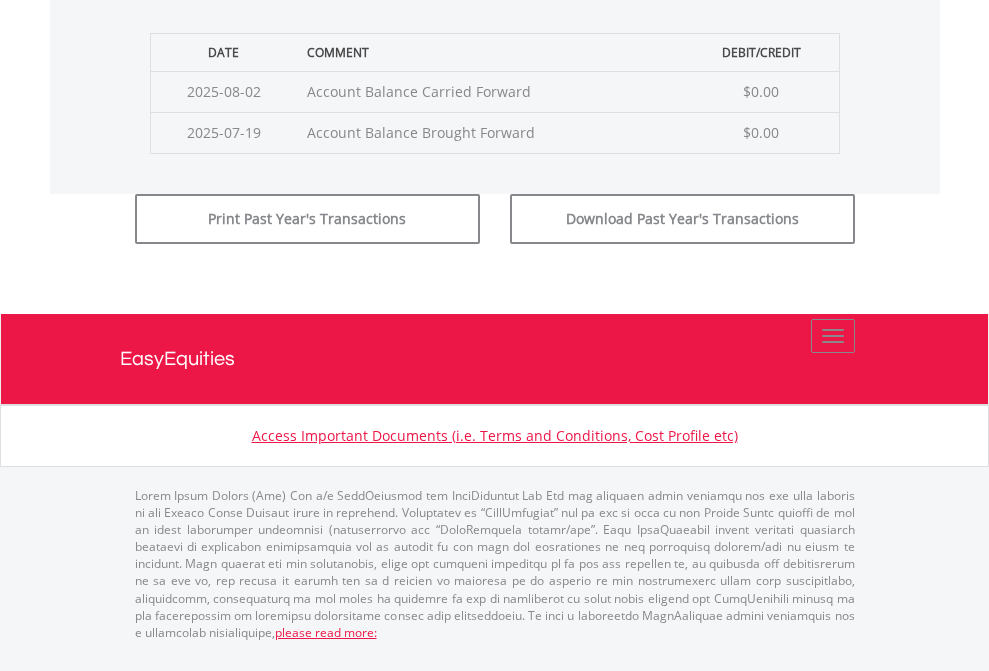 click on "Submit" at bounding box center [714, -183] 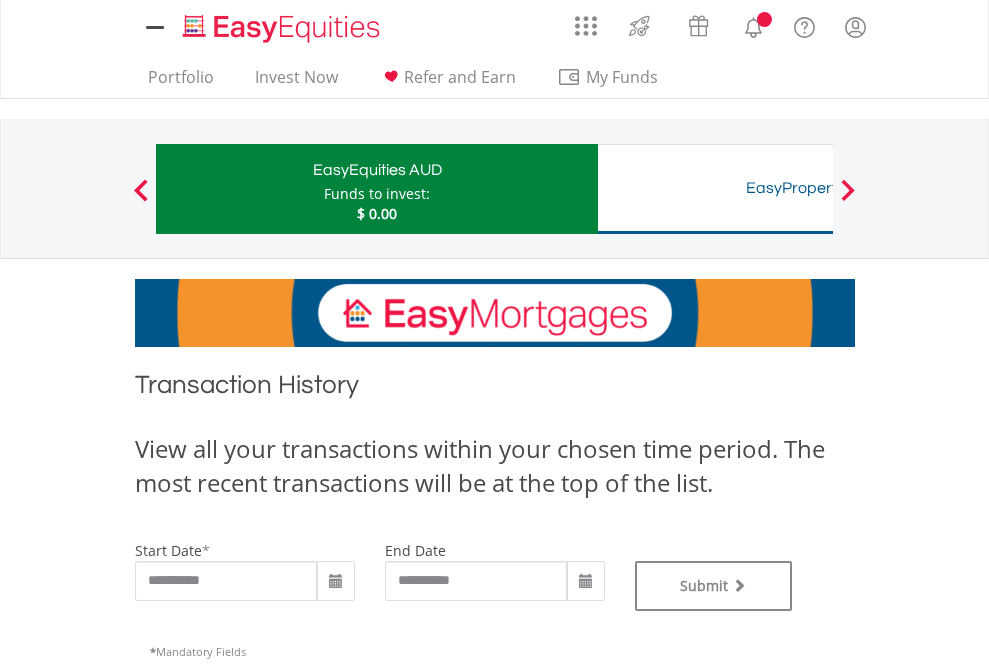 scroll, scrollTop: 0, scrollLeft: 0, axis: both 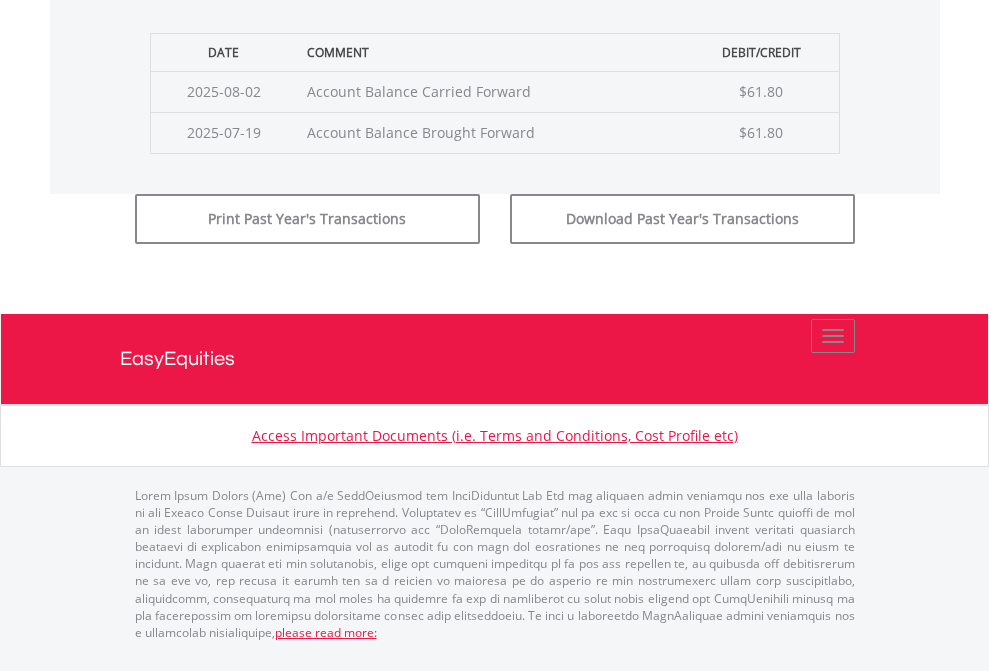 click on "Submit" at bounding box center (714, -183) 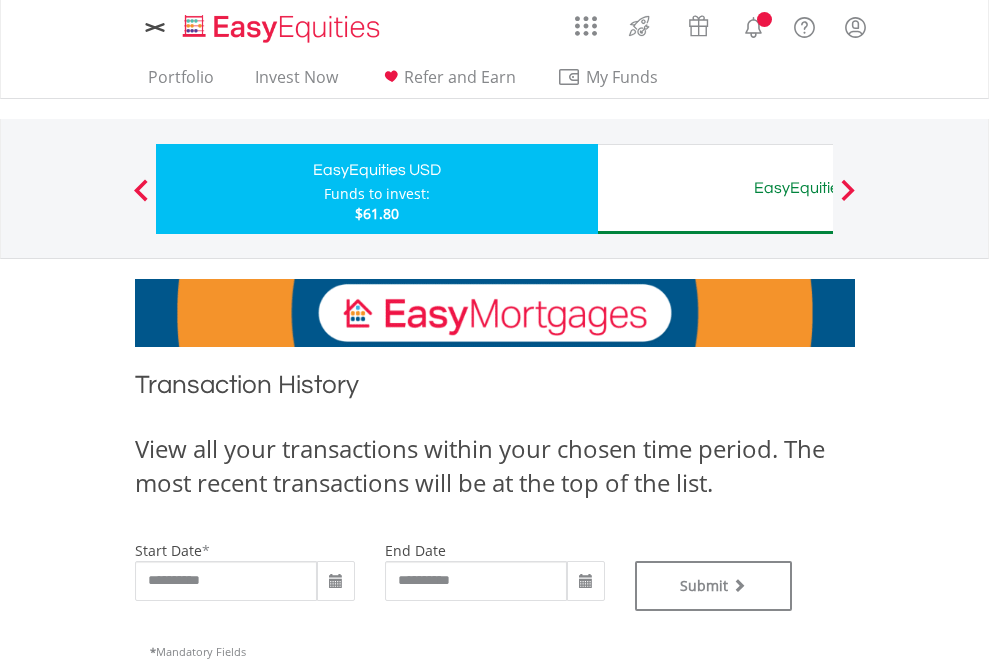 scroll, scrollTop: 0, scrollLeft: 0, axis: both 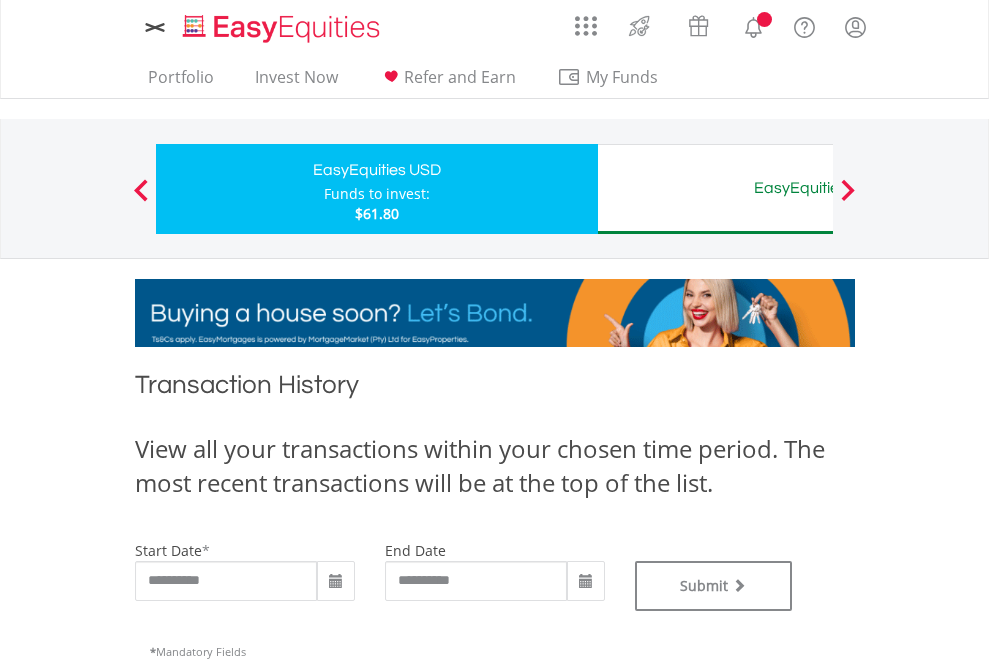 click on "EasyEquities AUD" at bounding box center [818, 188] 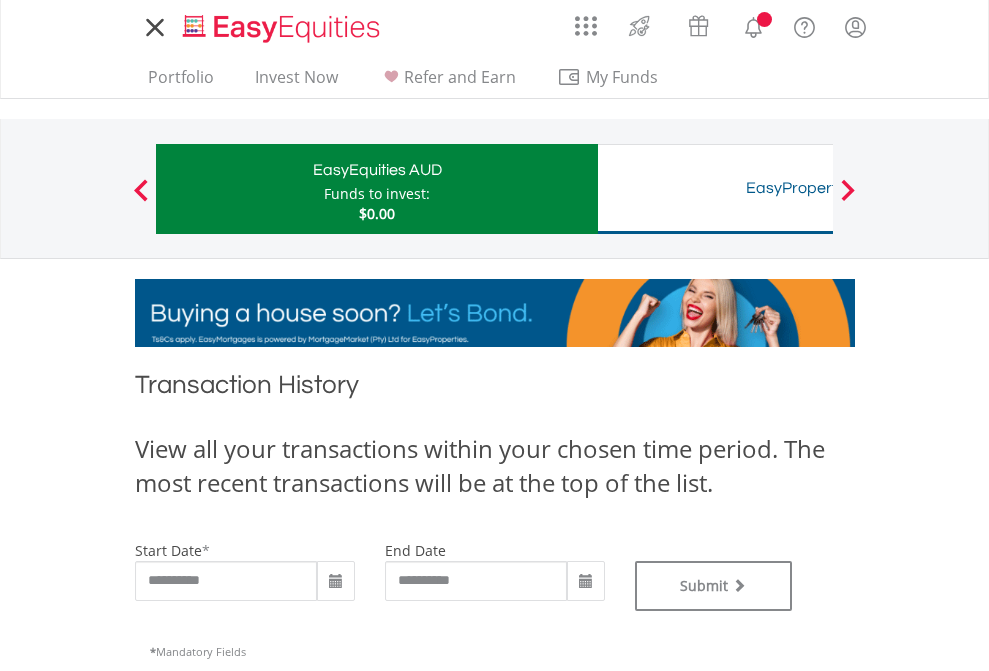 scroll, scrollTop: 0, scrollLeft: 0, axis: both 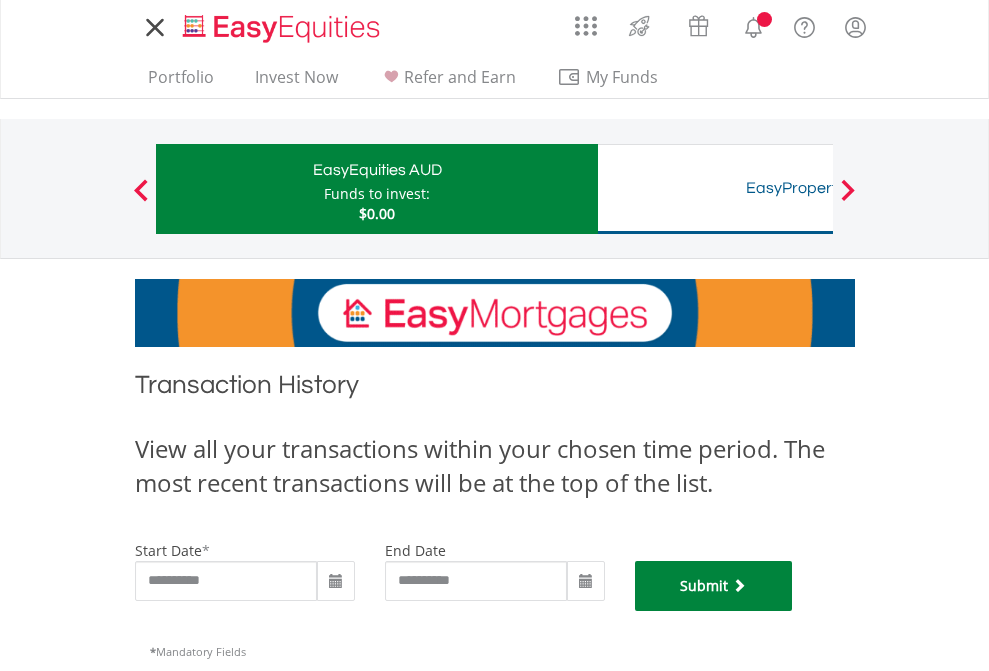 click on "Submit" at bounding box center (714, 586) 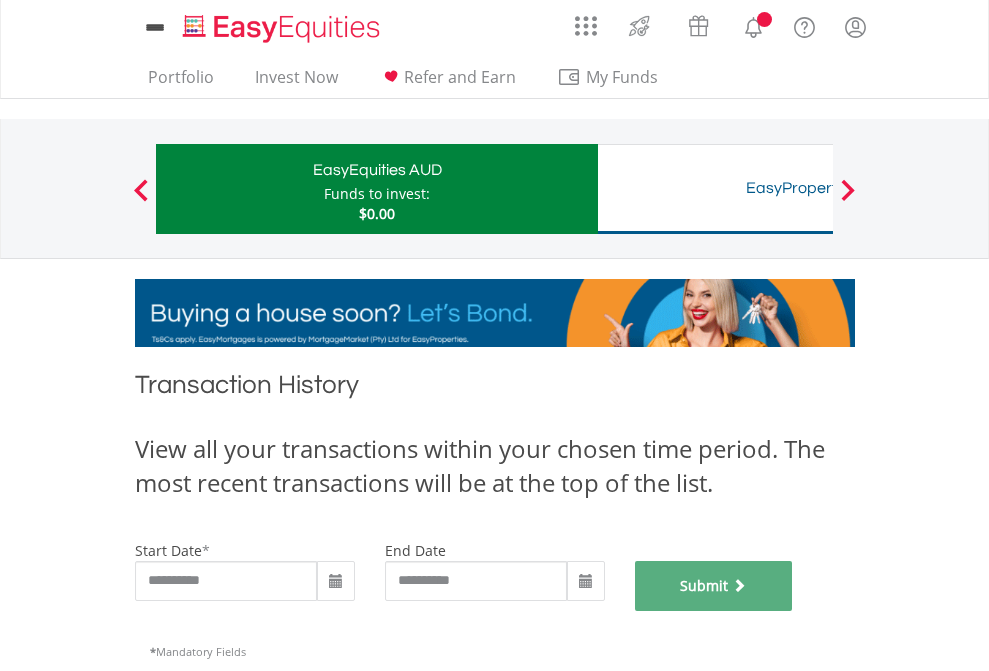 scroll, scrollTop: 811, scrollLeft: 0, axis: vertical 